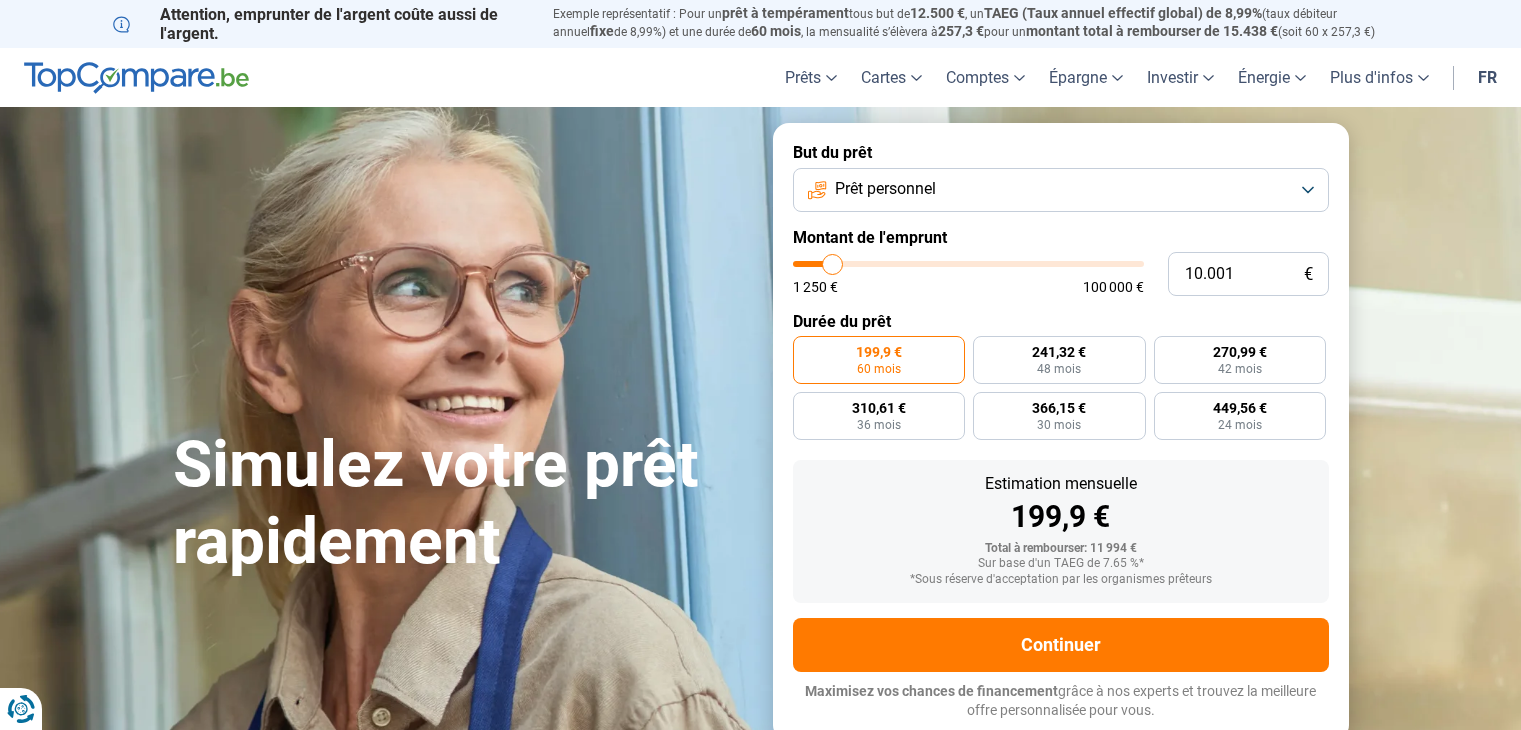 scroll, scrollTop: 0, scrollLeft: 0, axis: both 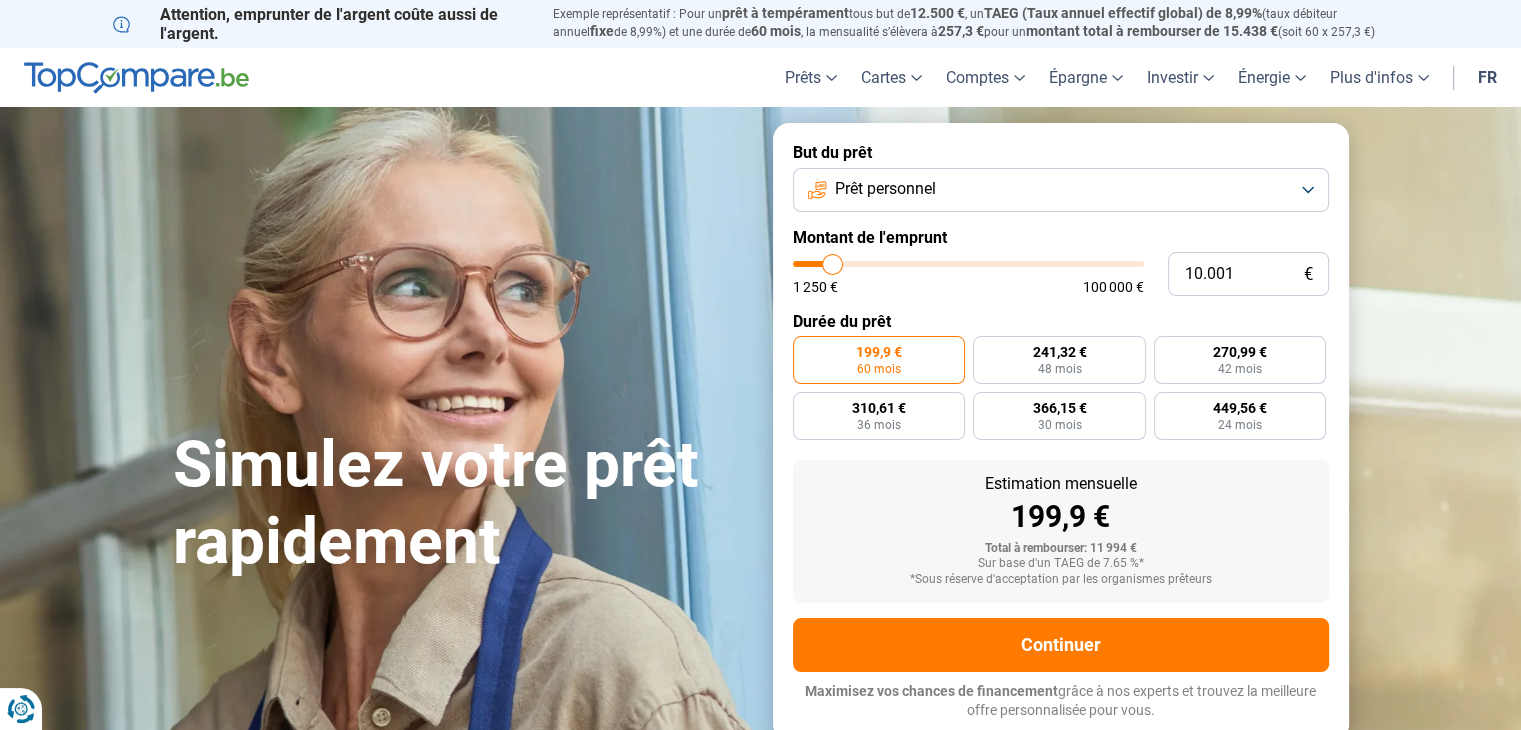 click on "Prêt personnel" at bounding box center [1061, 190] 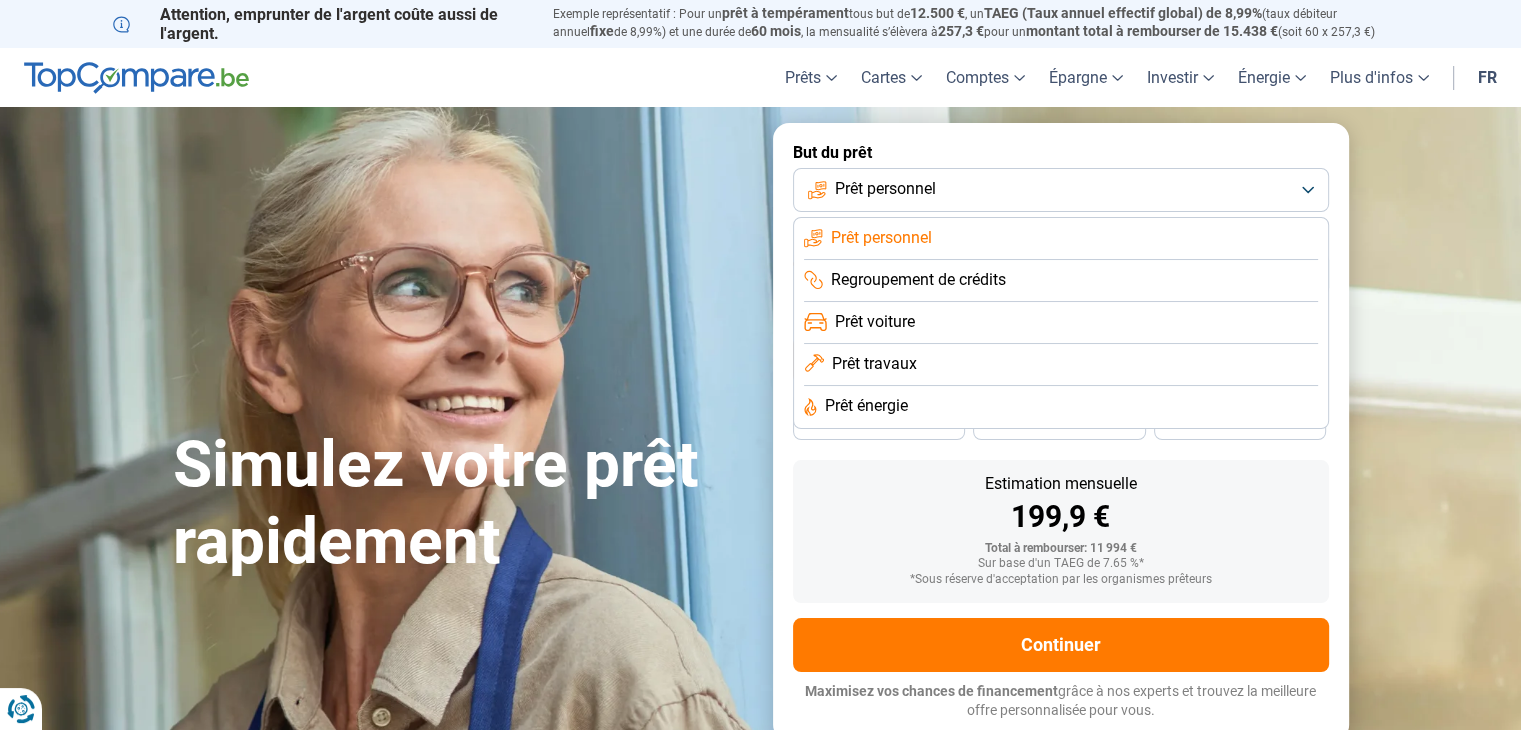 click on "Prêt travaux" 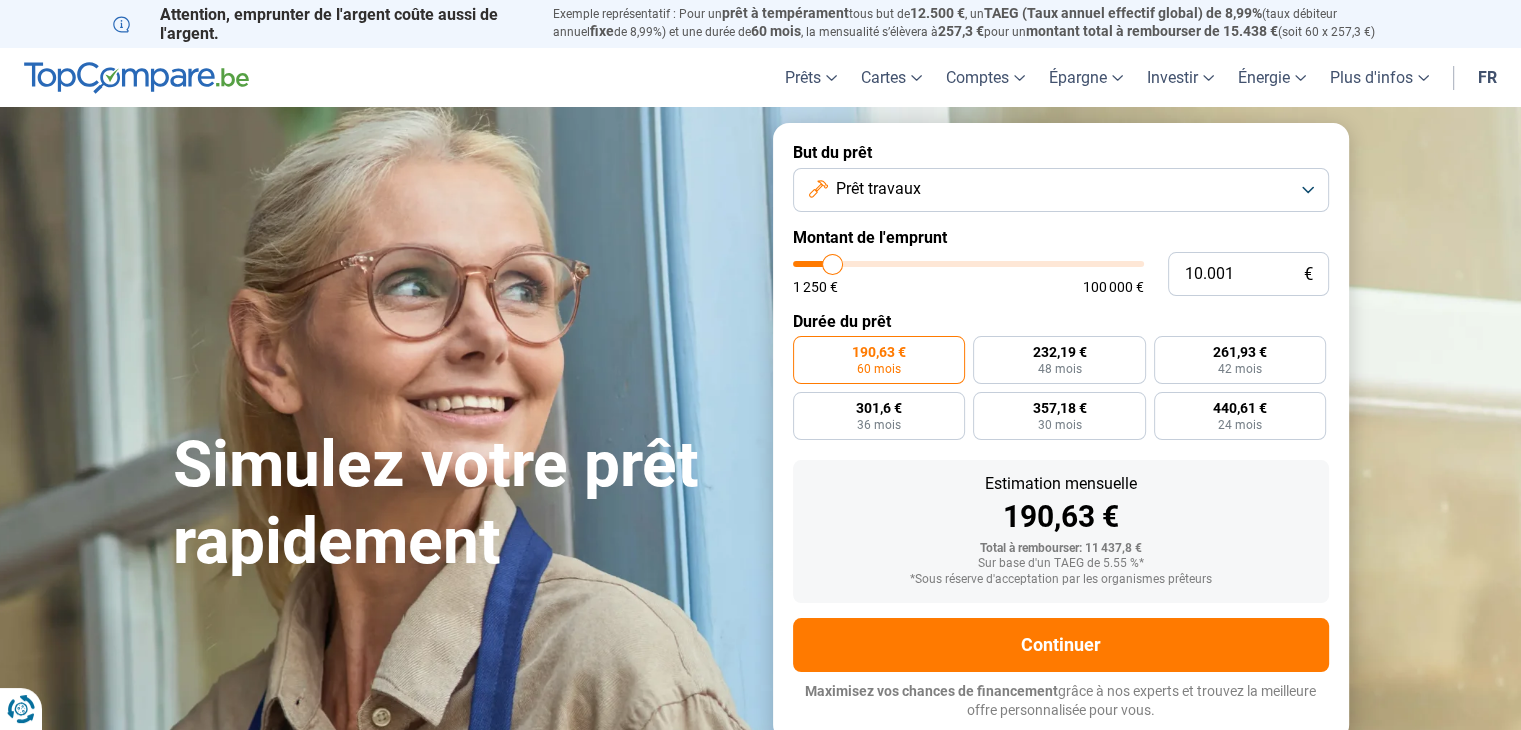 click on "Prêt travaux" at bounding box center [1061, 190] 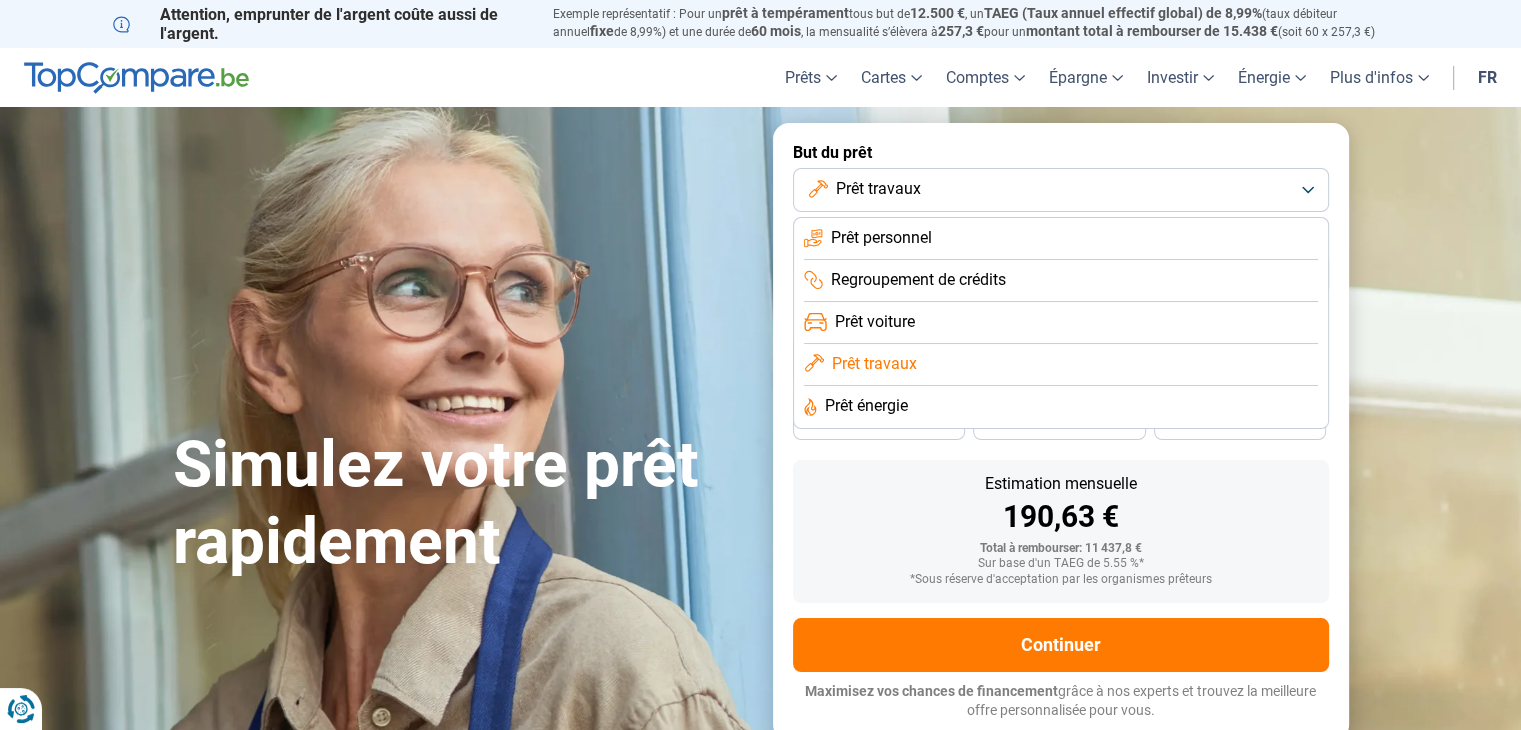 click on "Prêt énergie" 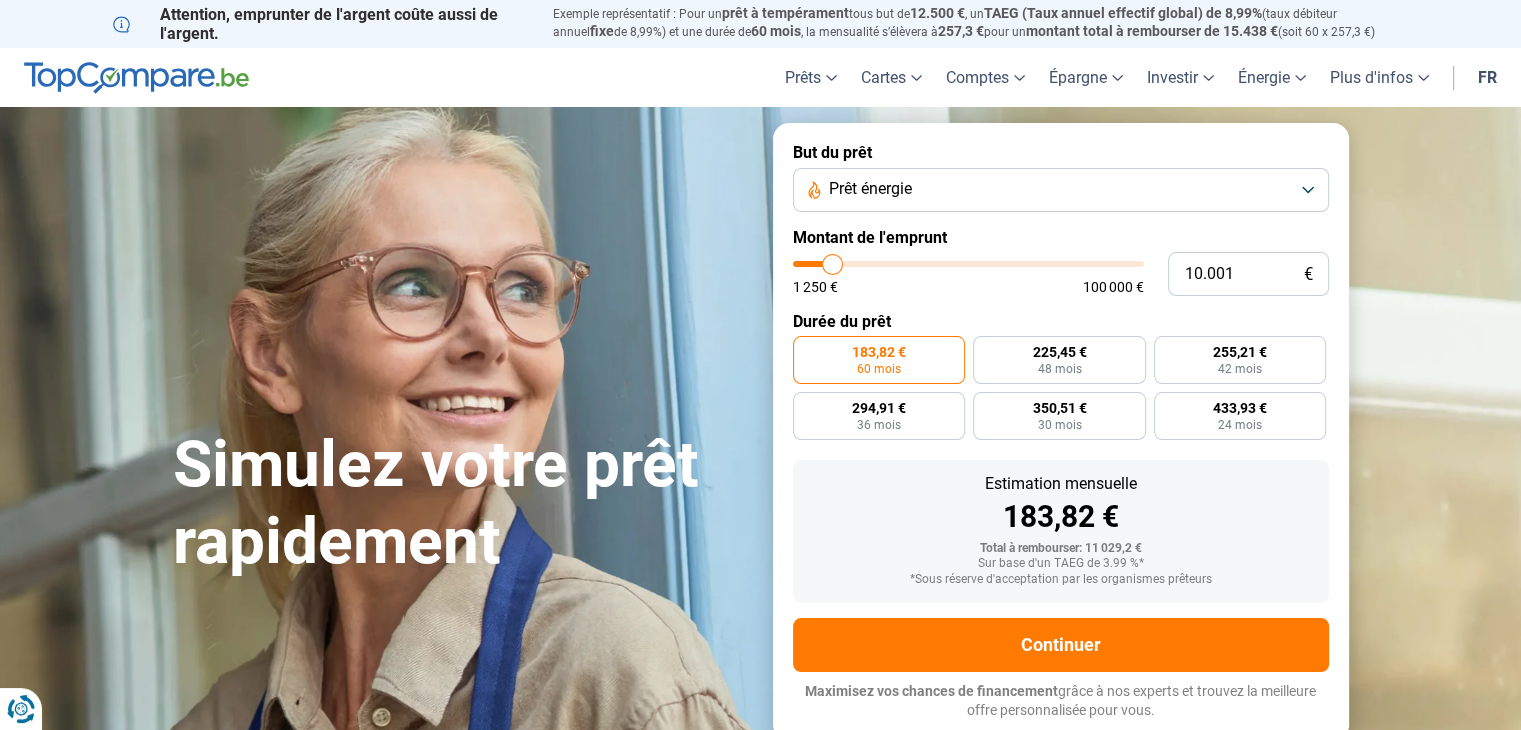 type on "10.250" 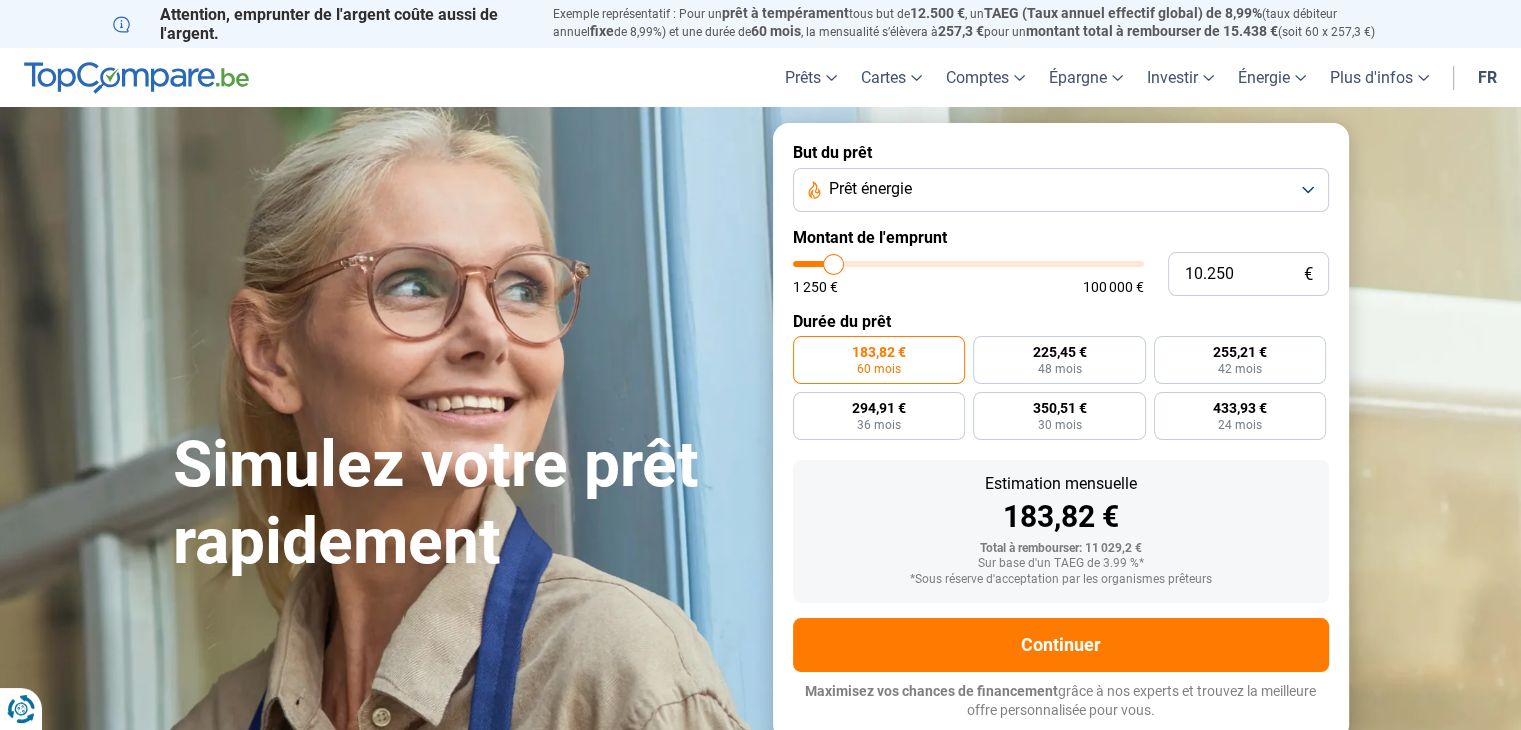 type on "13.750" 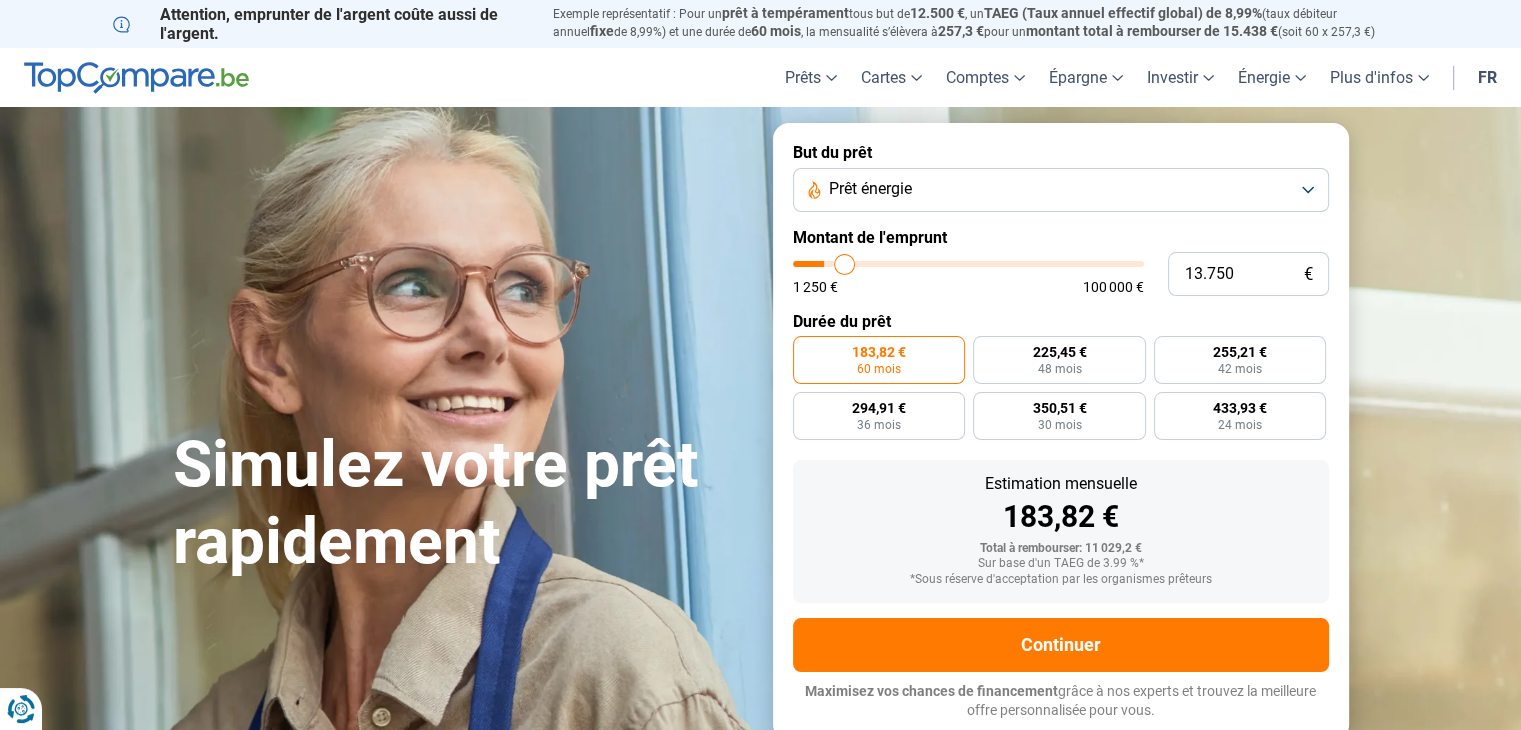 type on "20.000" 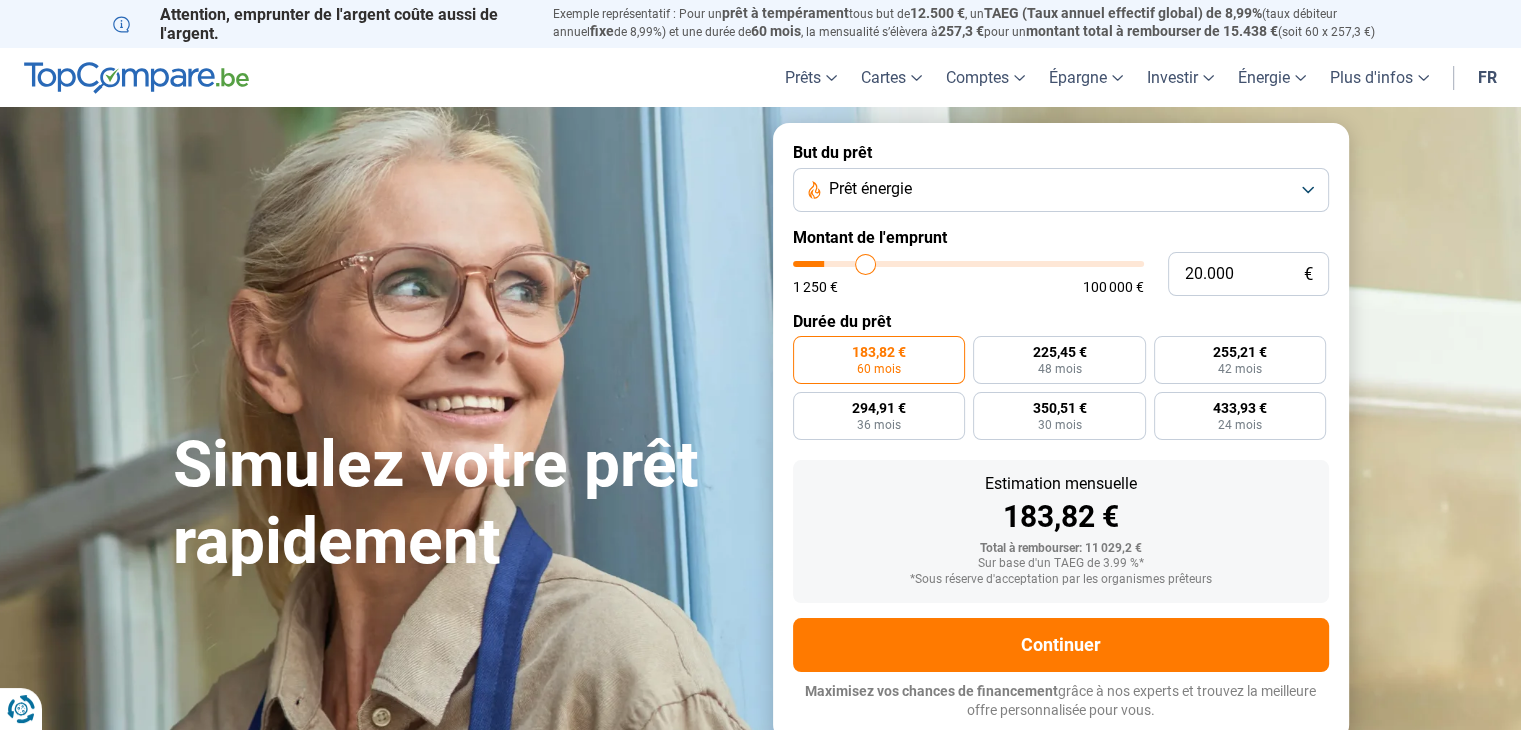 type on "26.750" 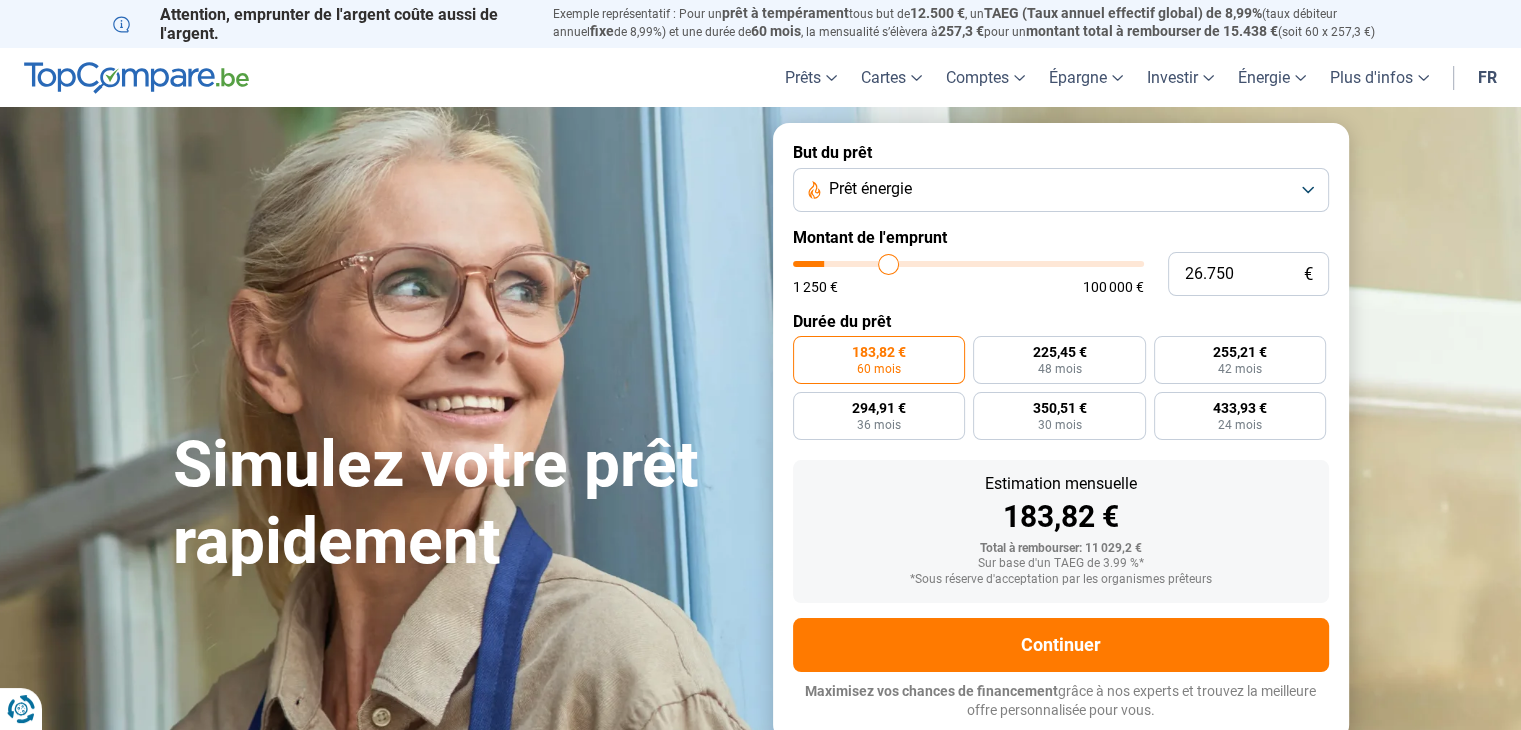 type on "36.000" 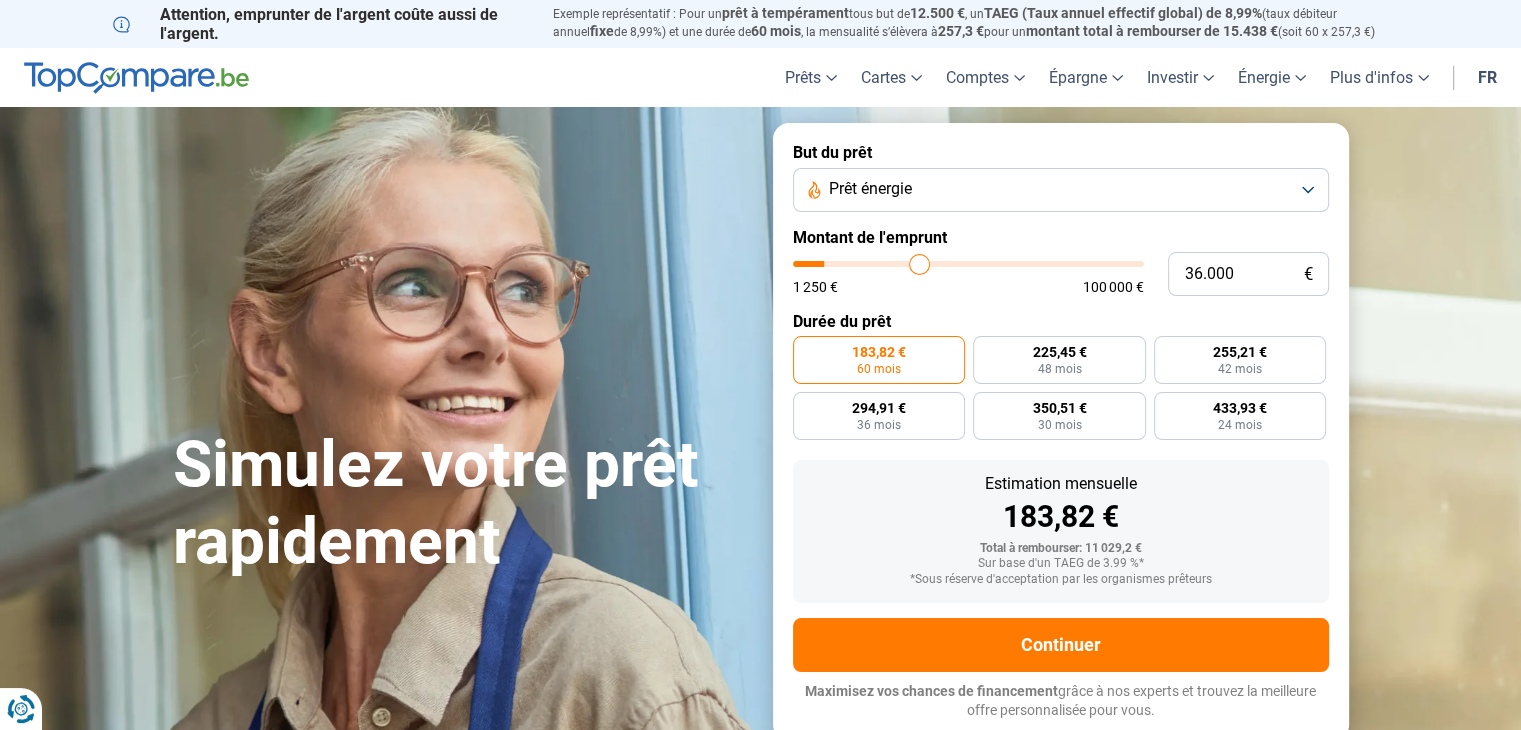 type on "44.000" 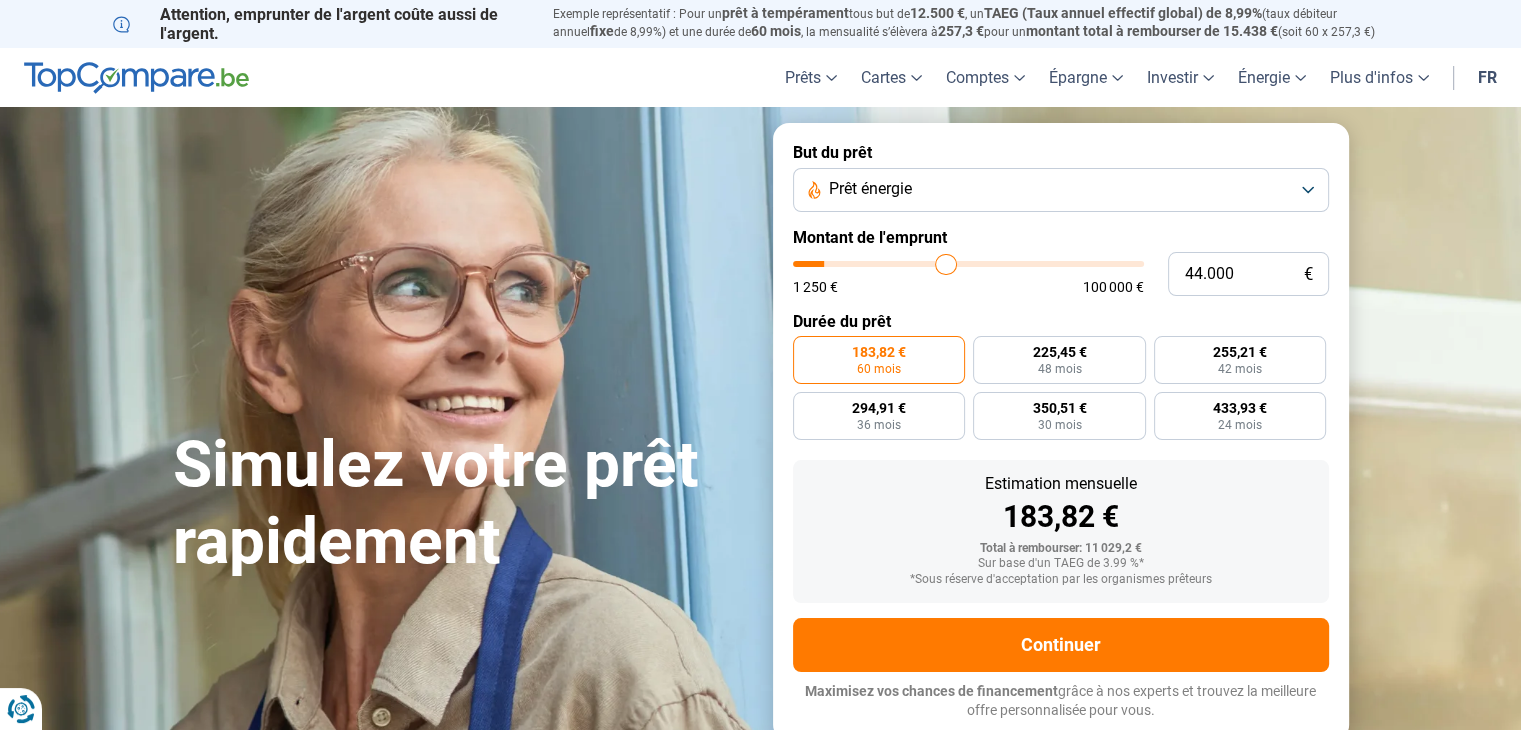 type on "51.500" 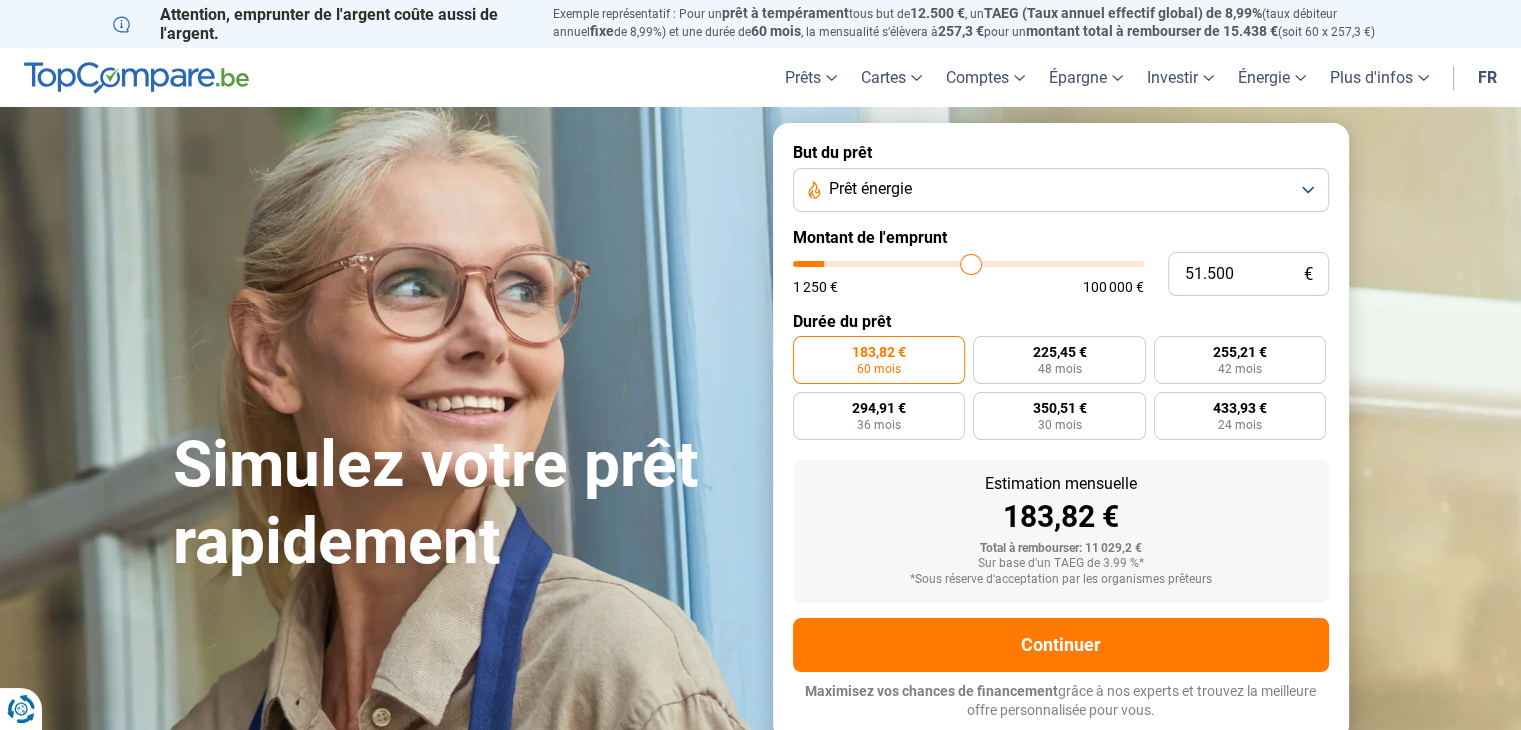 type on "58.250" 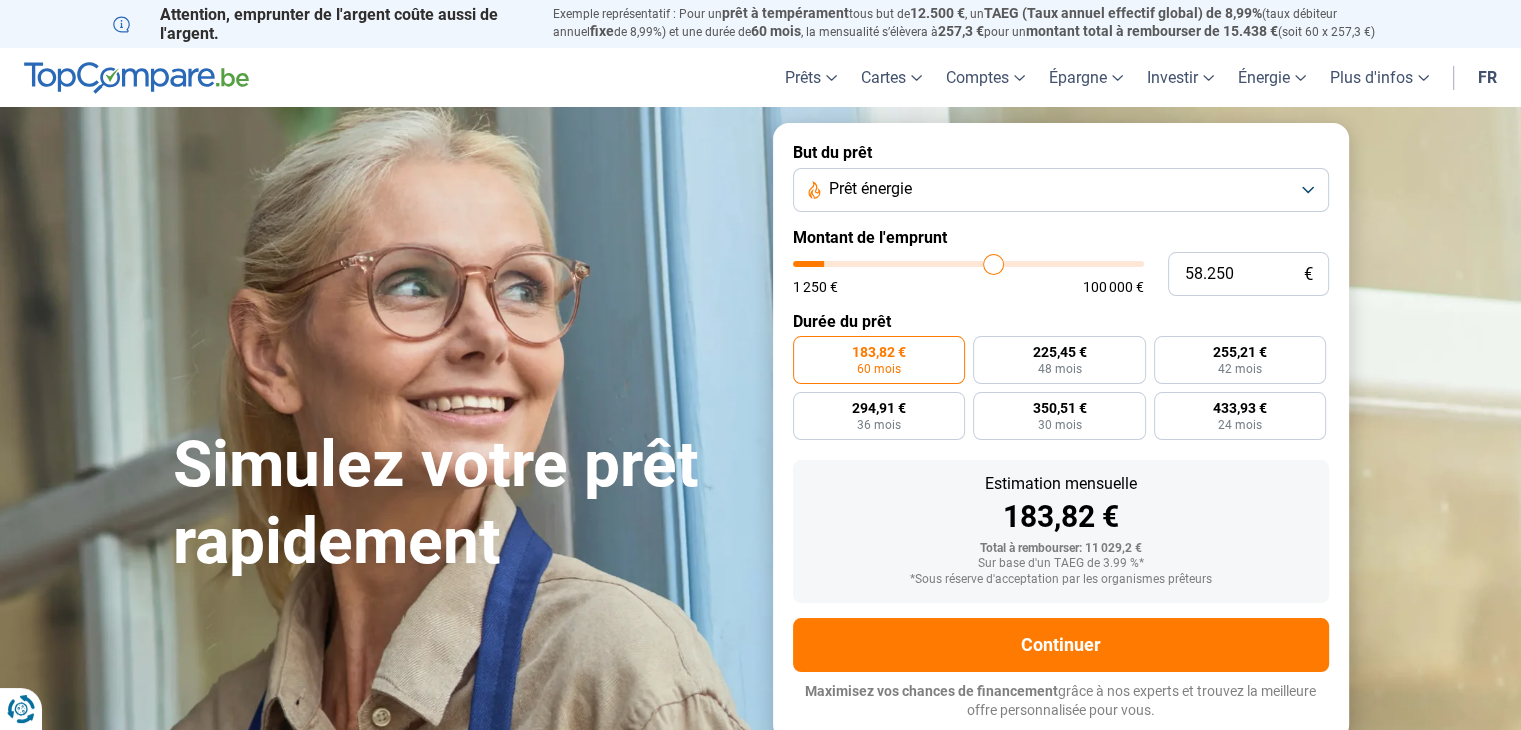 type on "64.250" 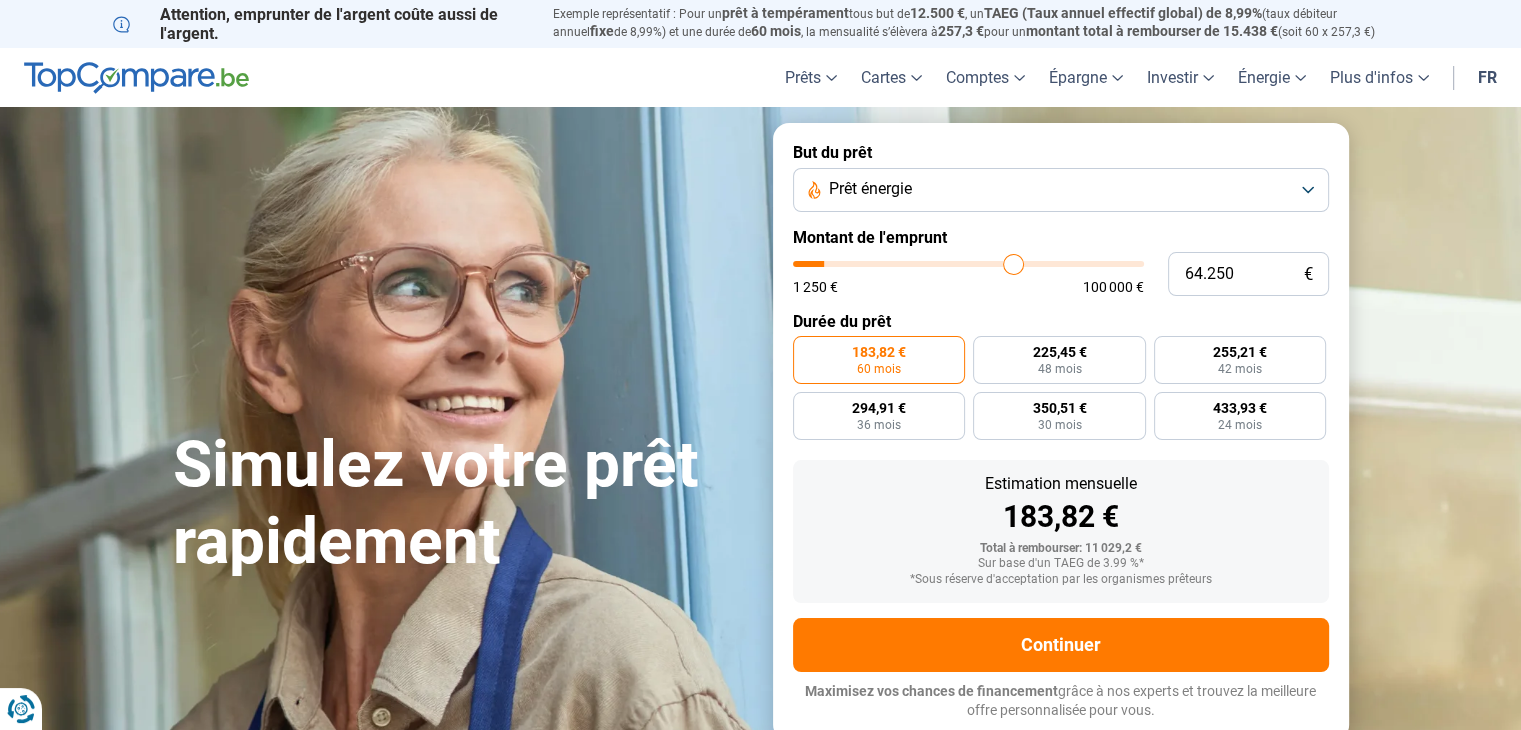 type on "72.250" 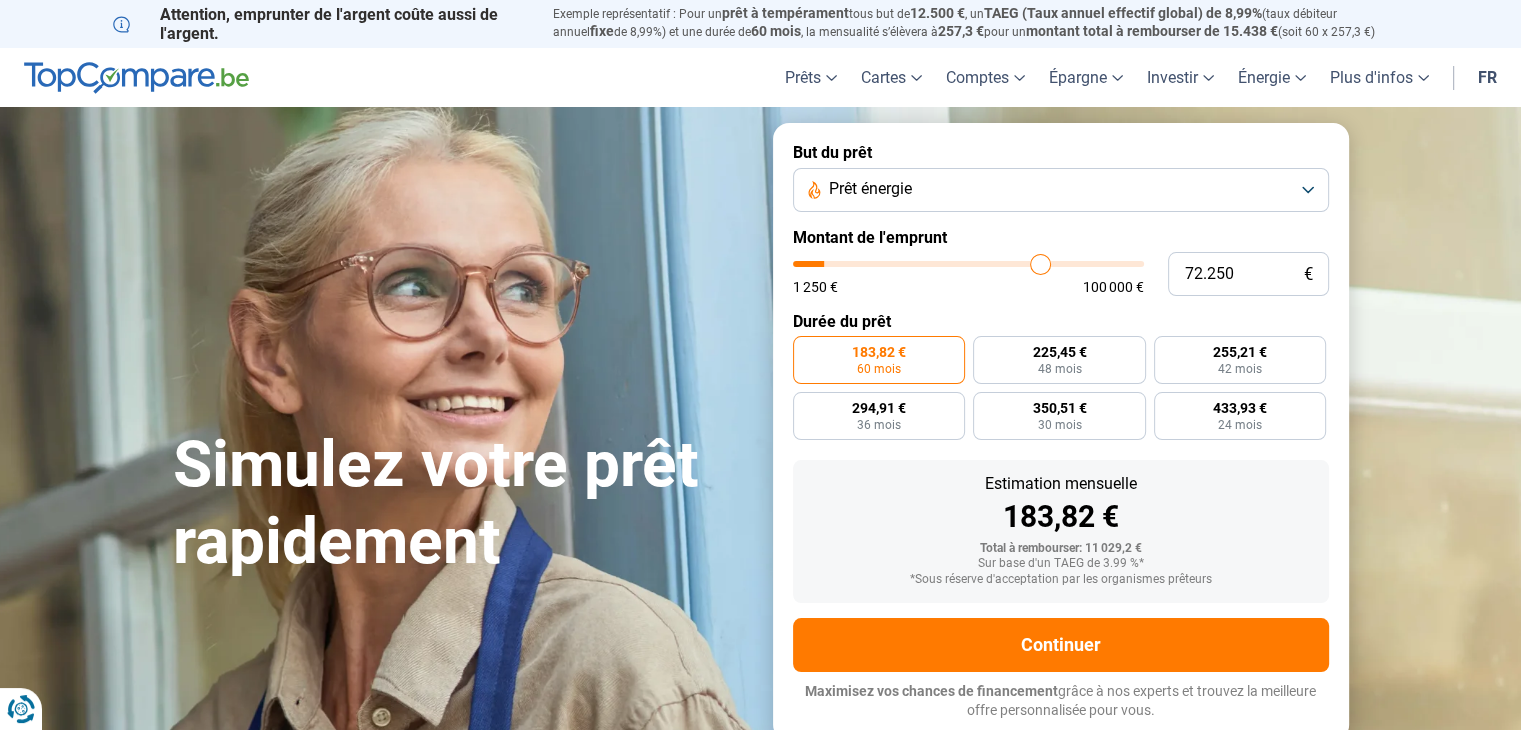 type on "76.250" 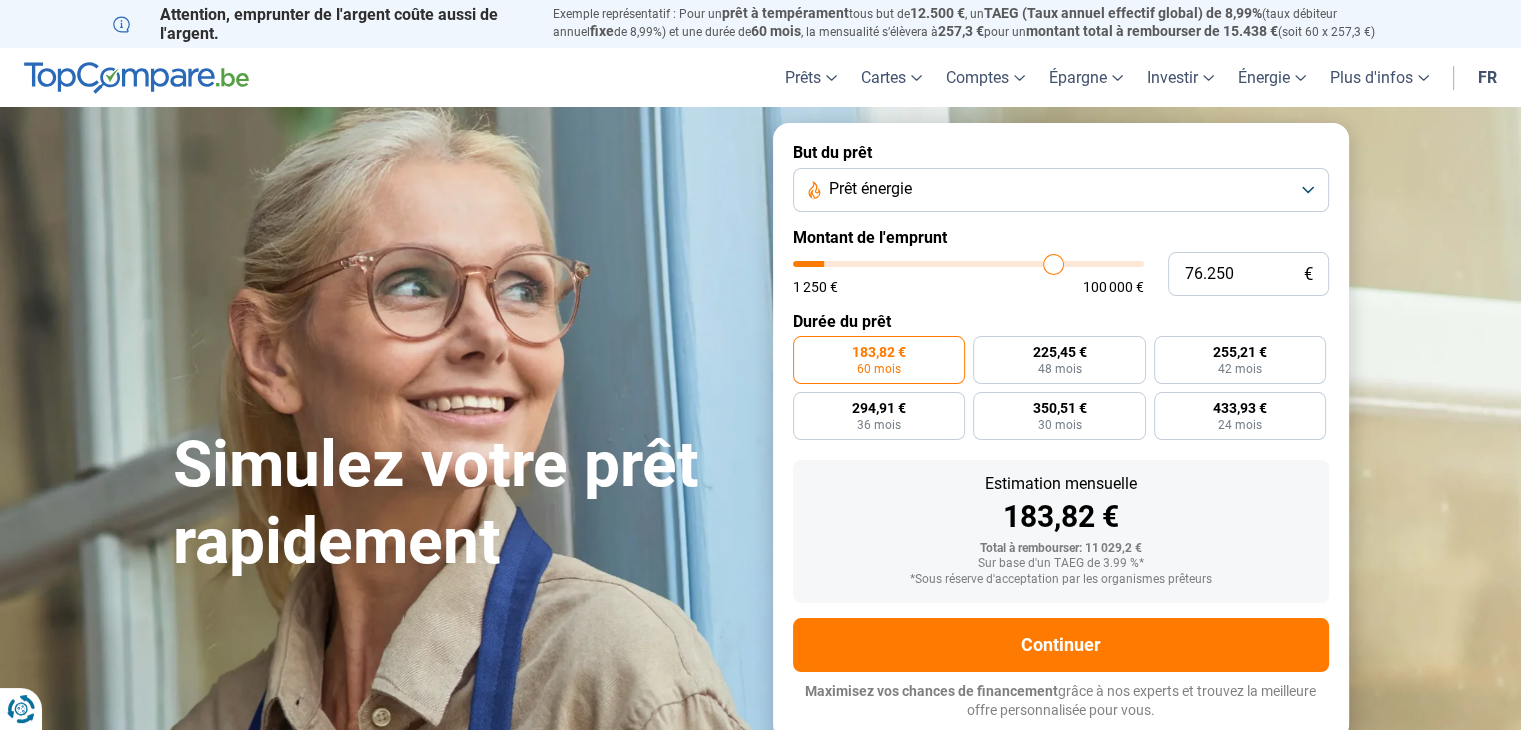 type on "79.750" 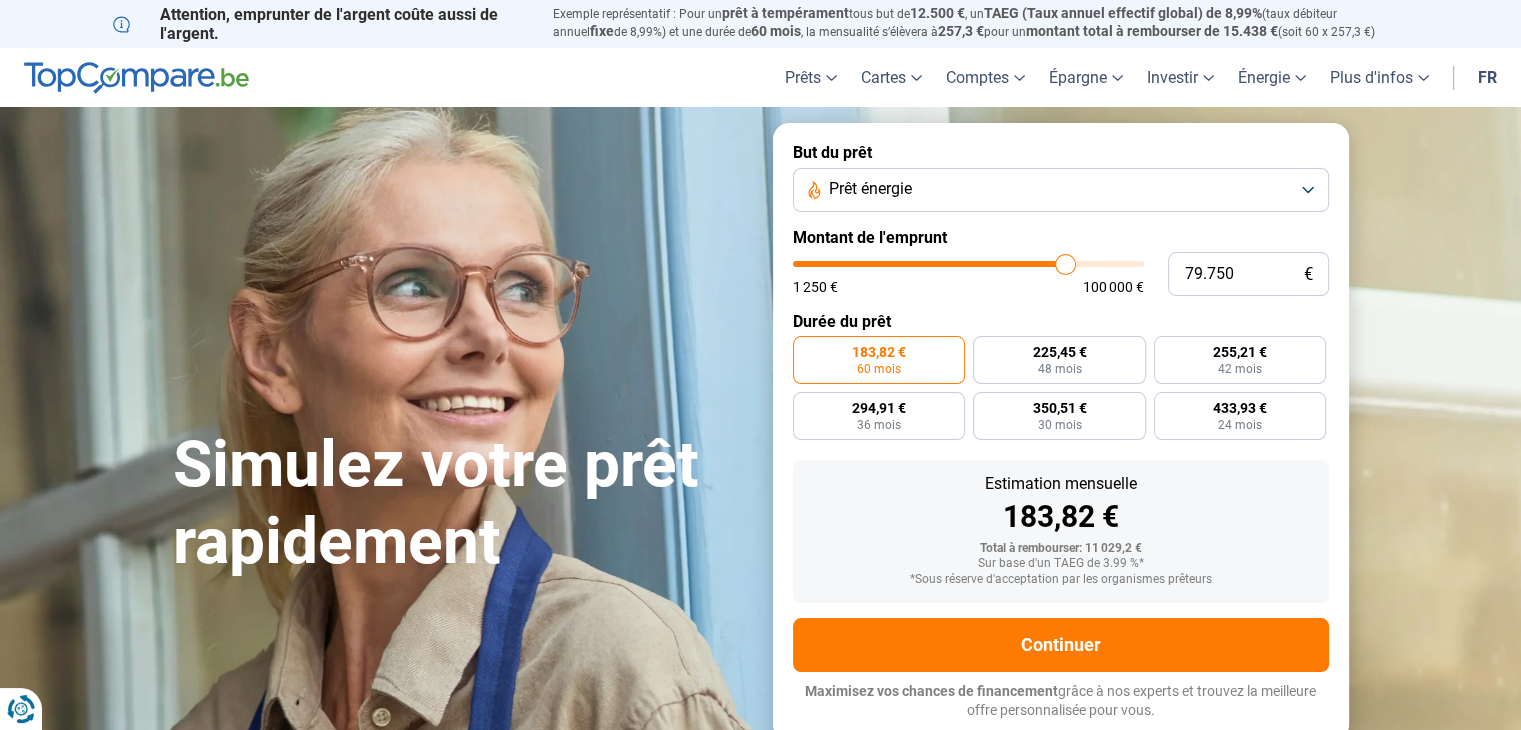 type on "82.500" 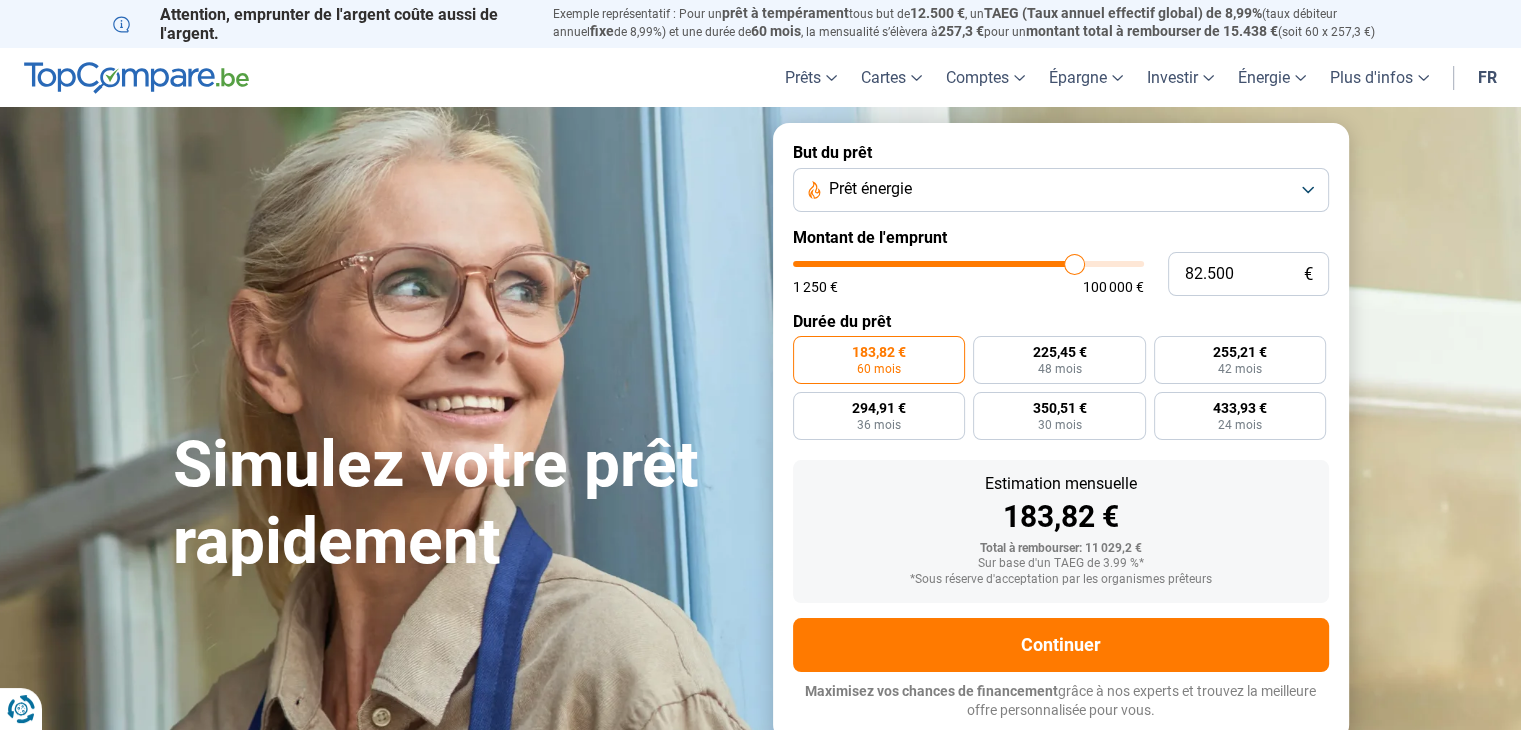 type on "85.250" 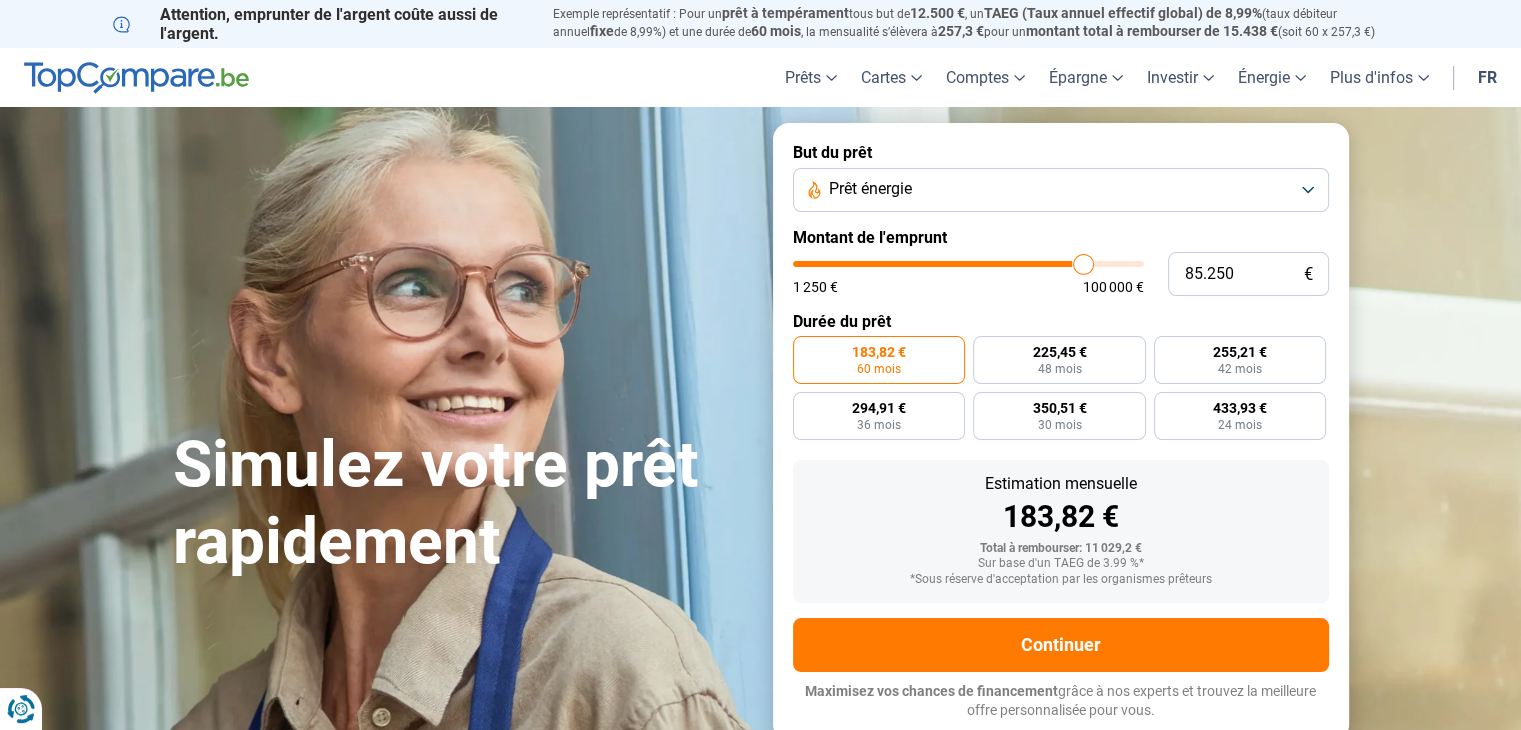 type on "87.500" 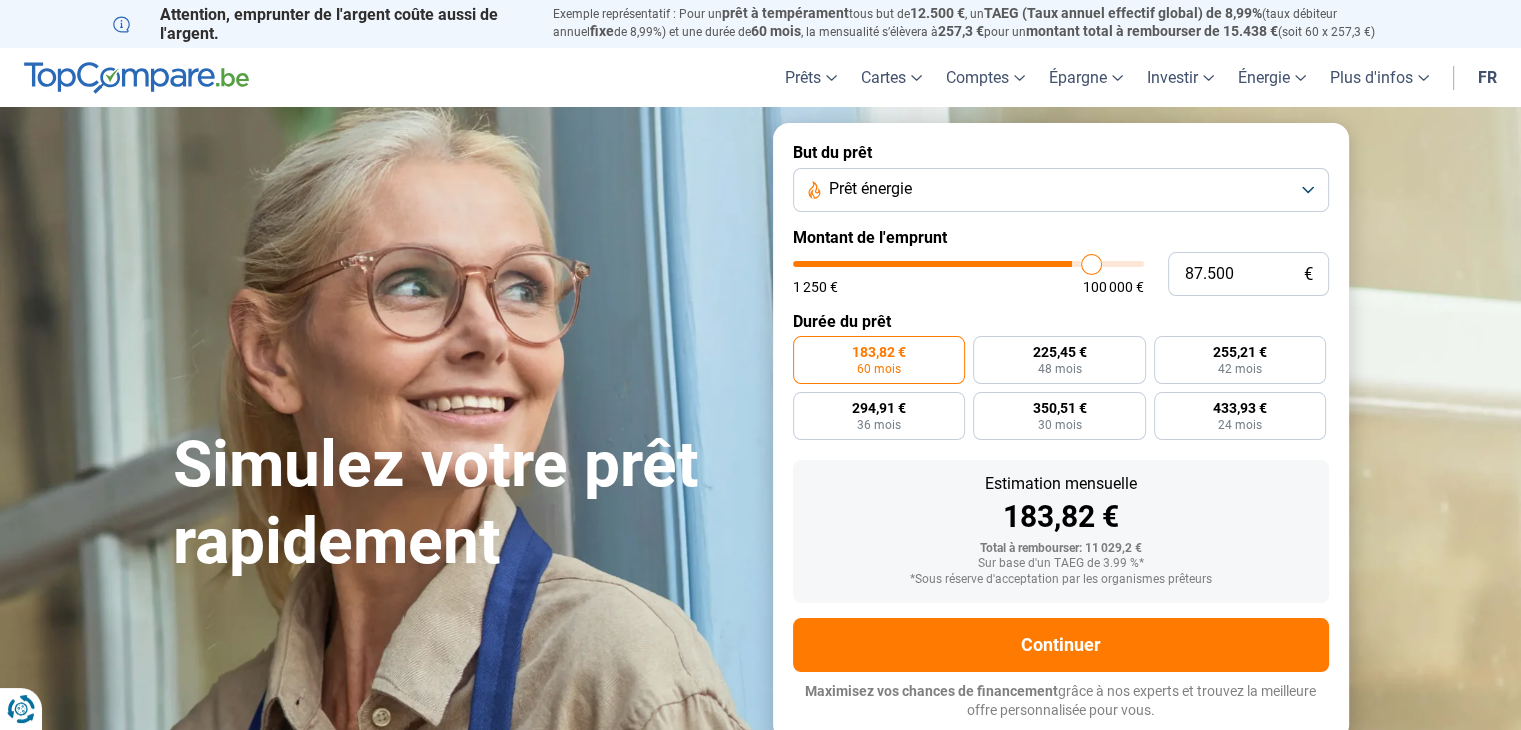 type on "89.500" 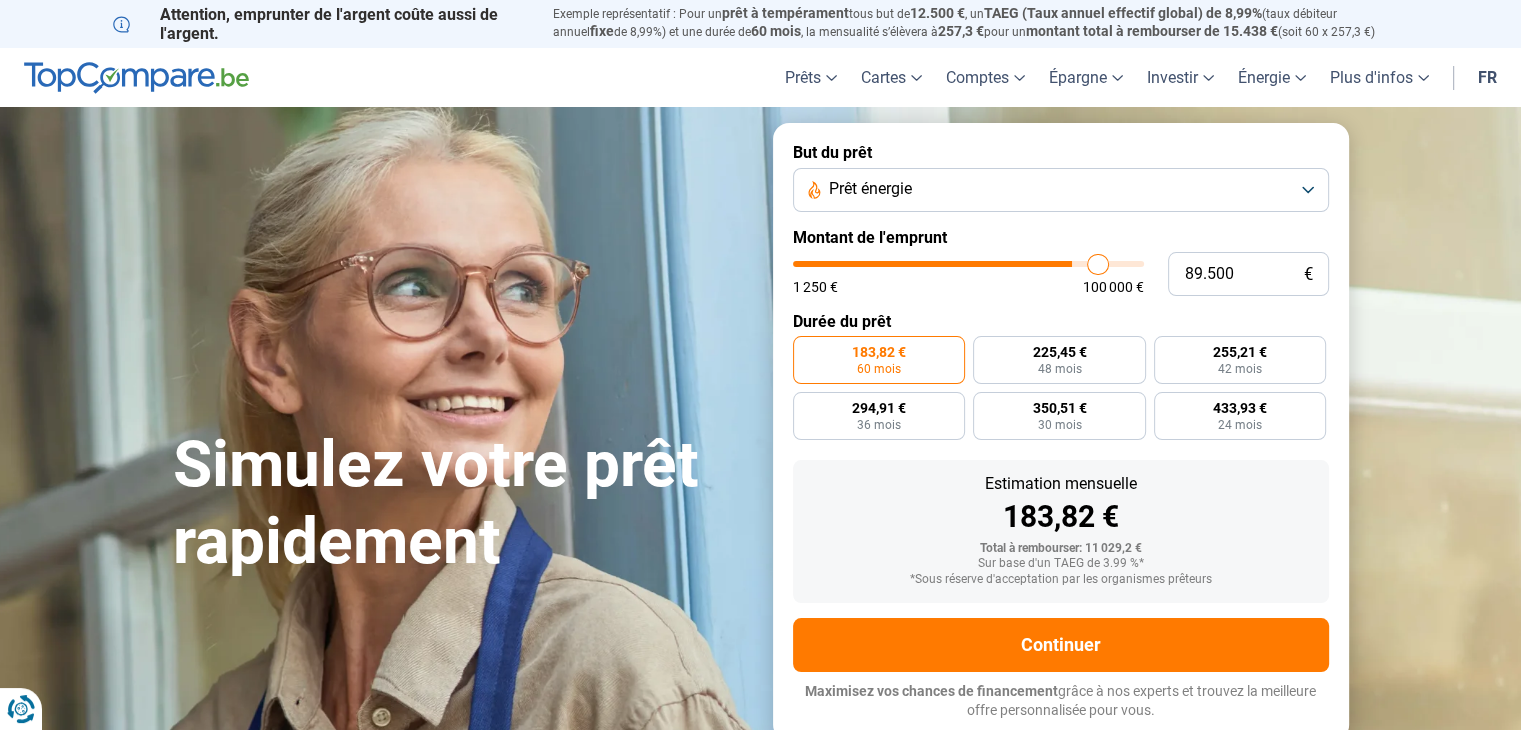 type on "91.500" 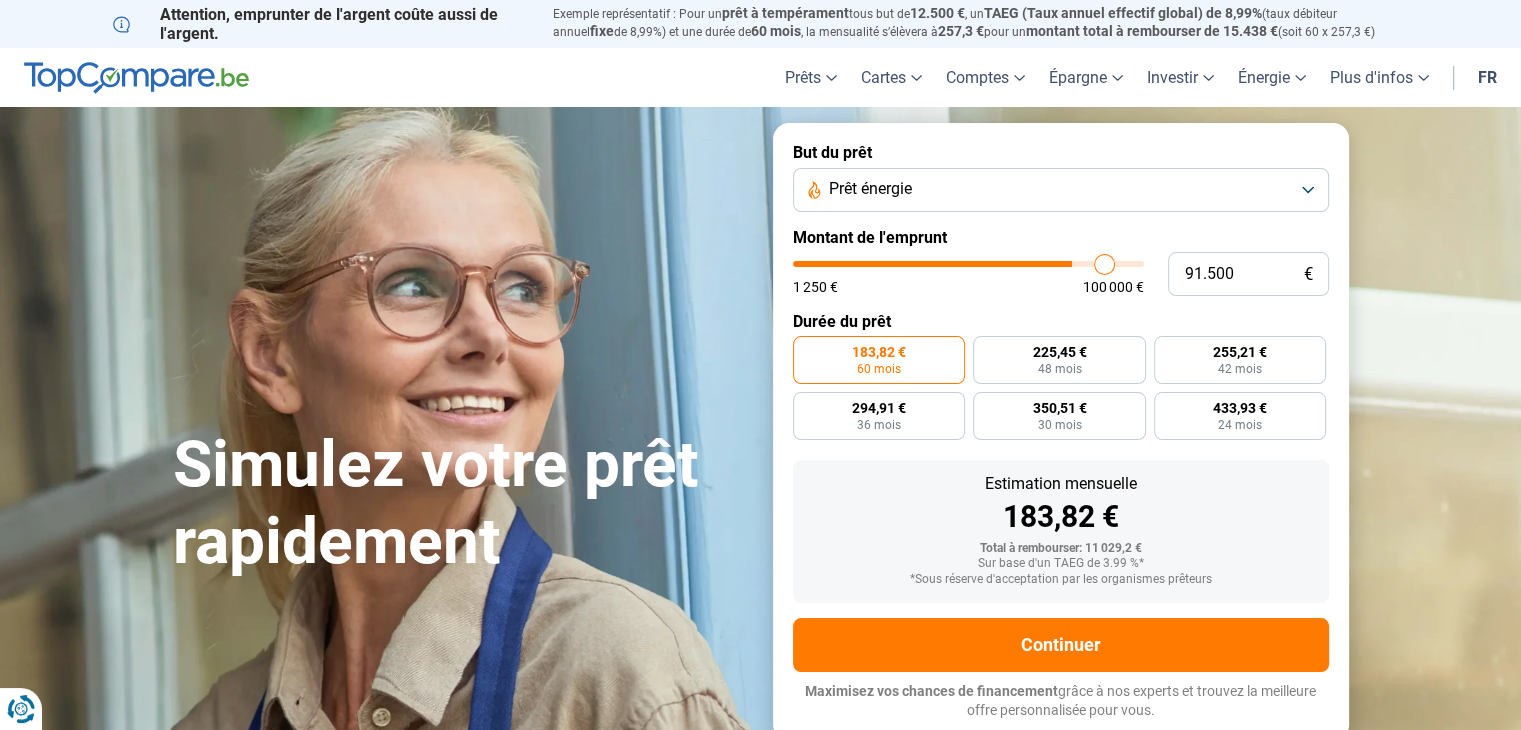 type on "93.750" 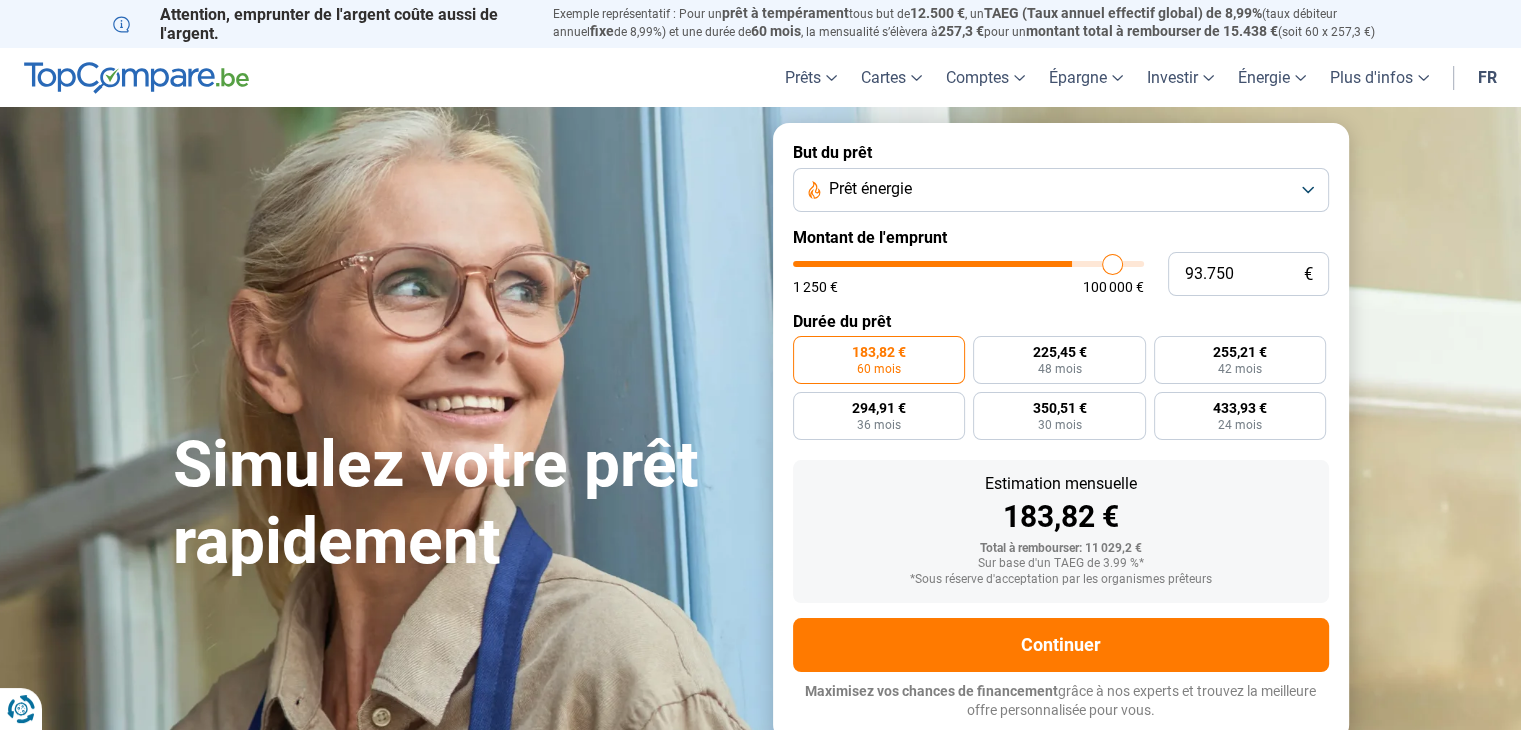 type on "95.250" 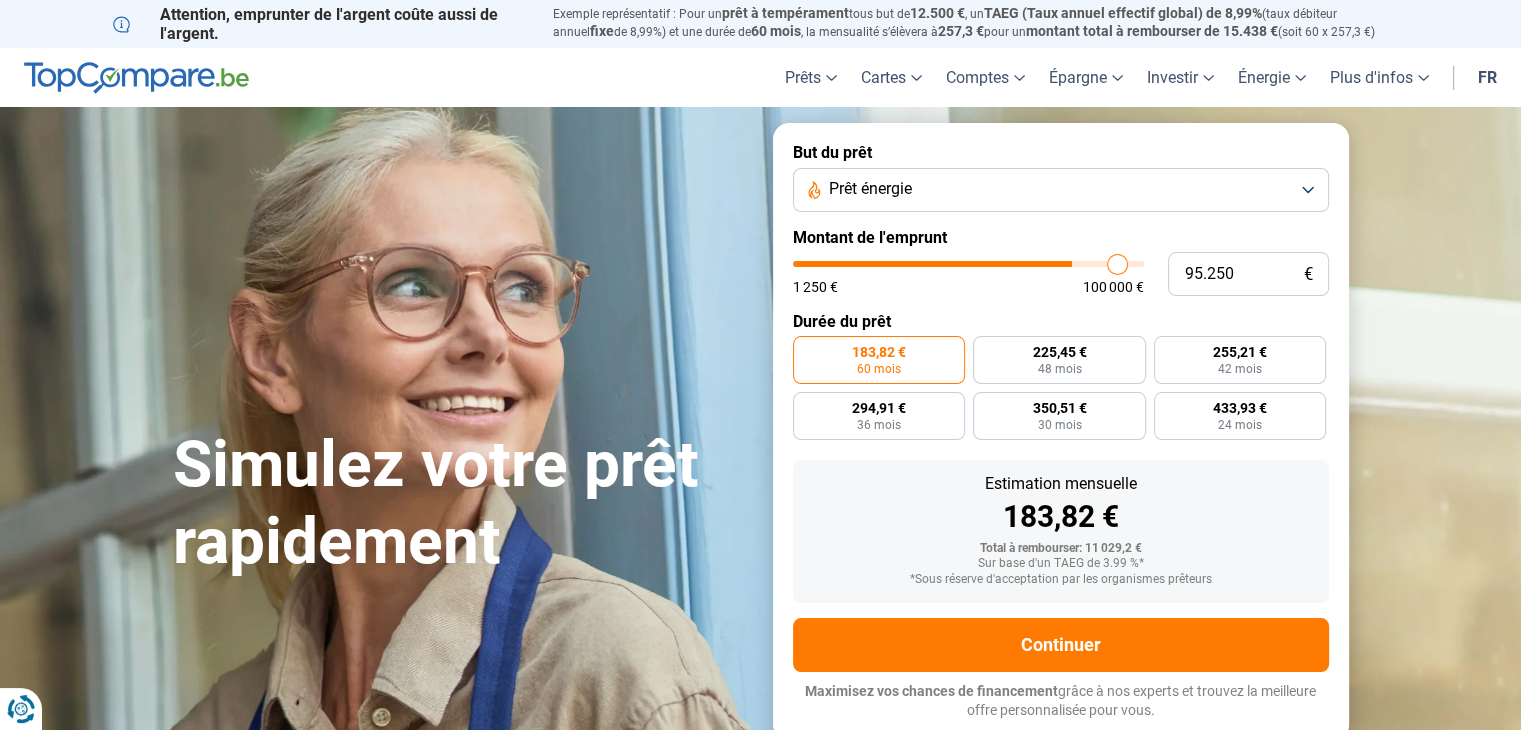 type on "97.250" 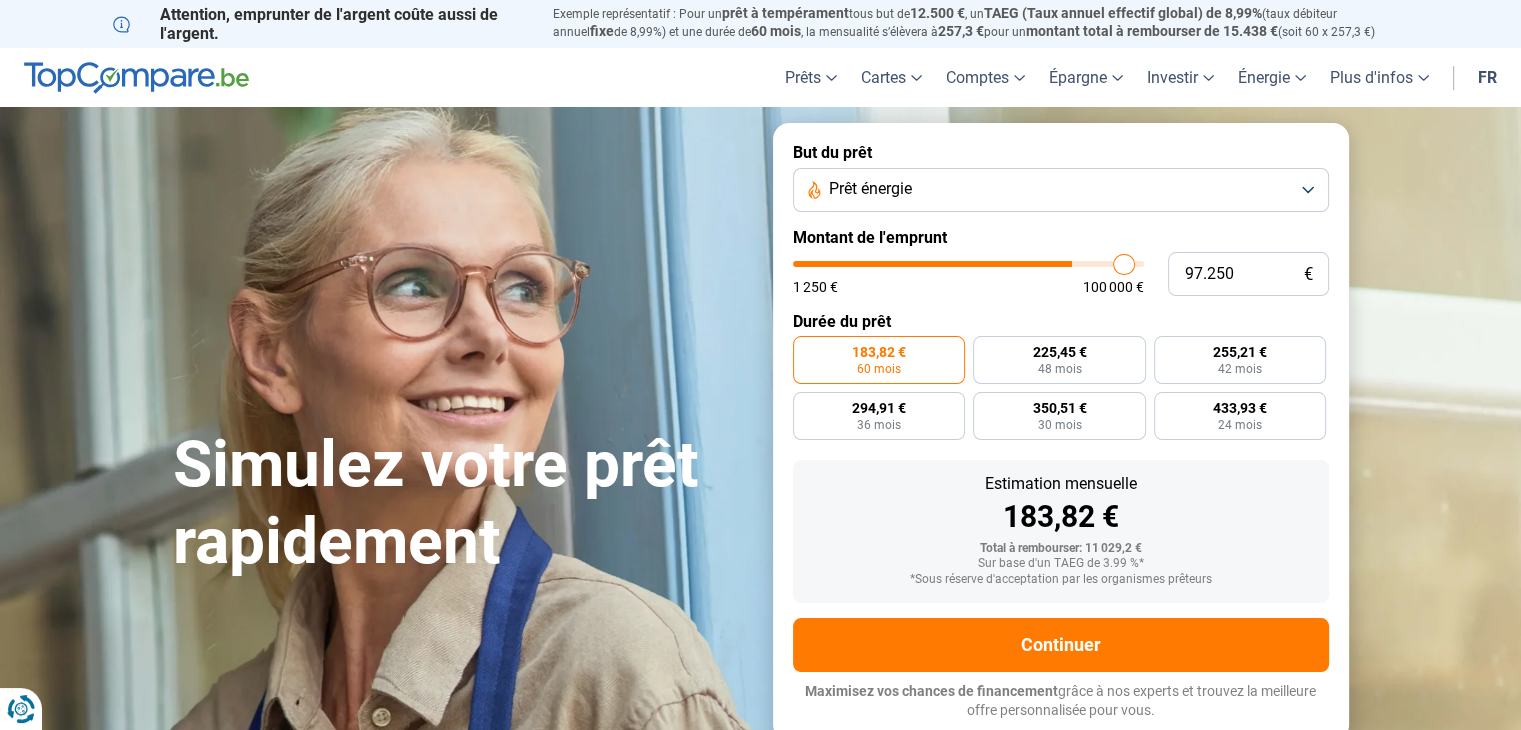 type on "99.500" 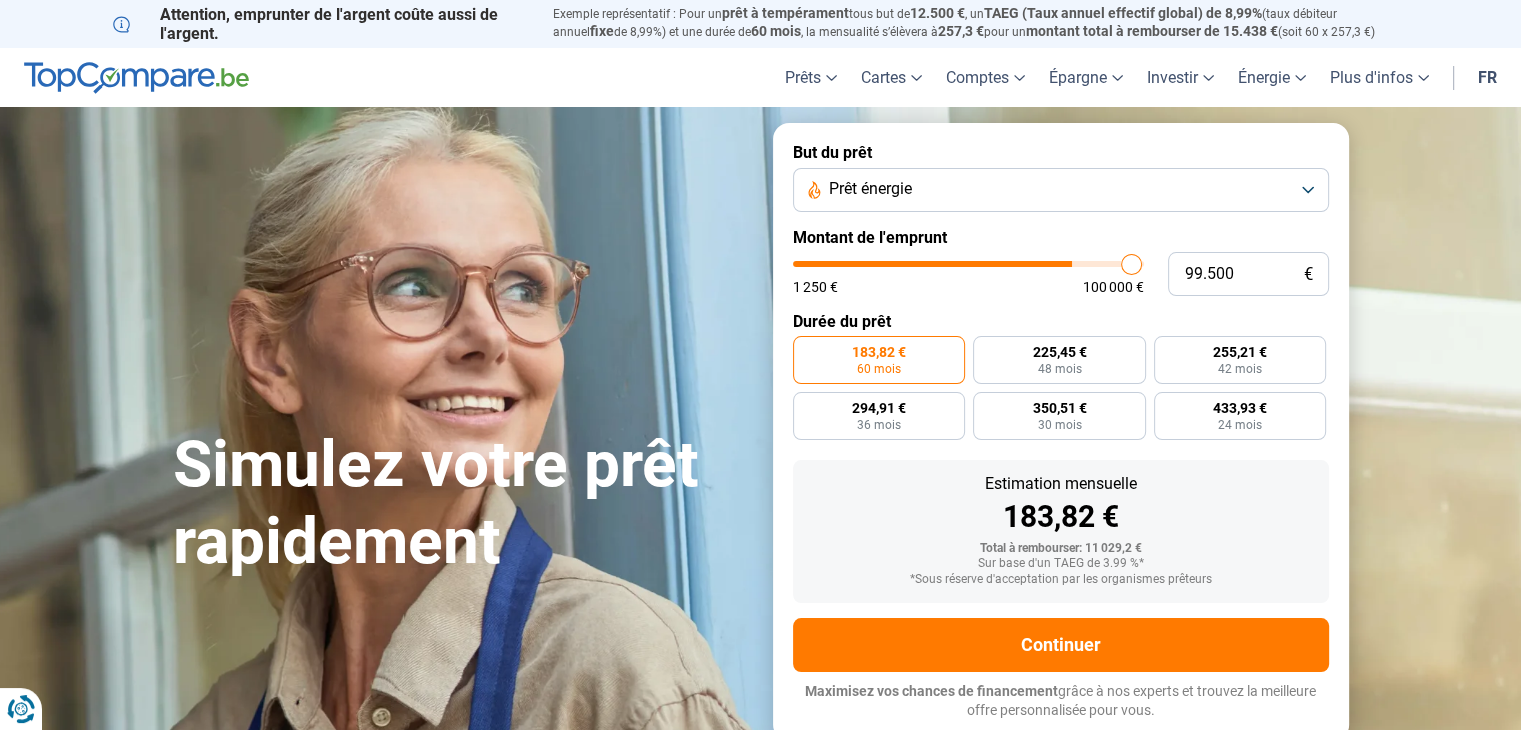 type on "100.000" 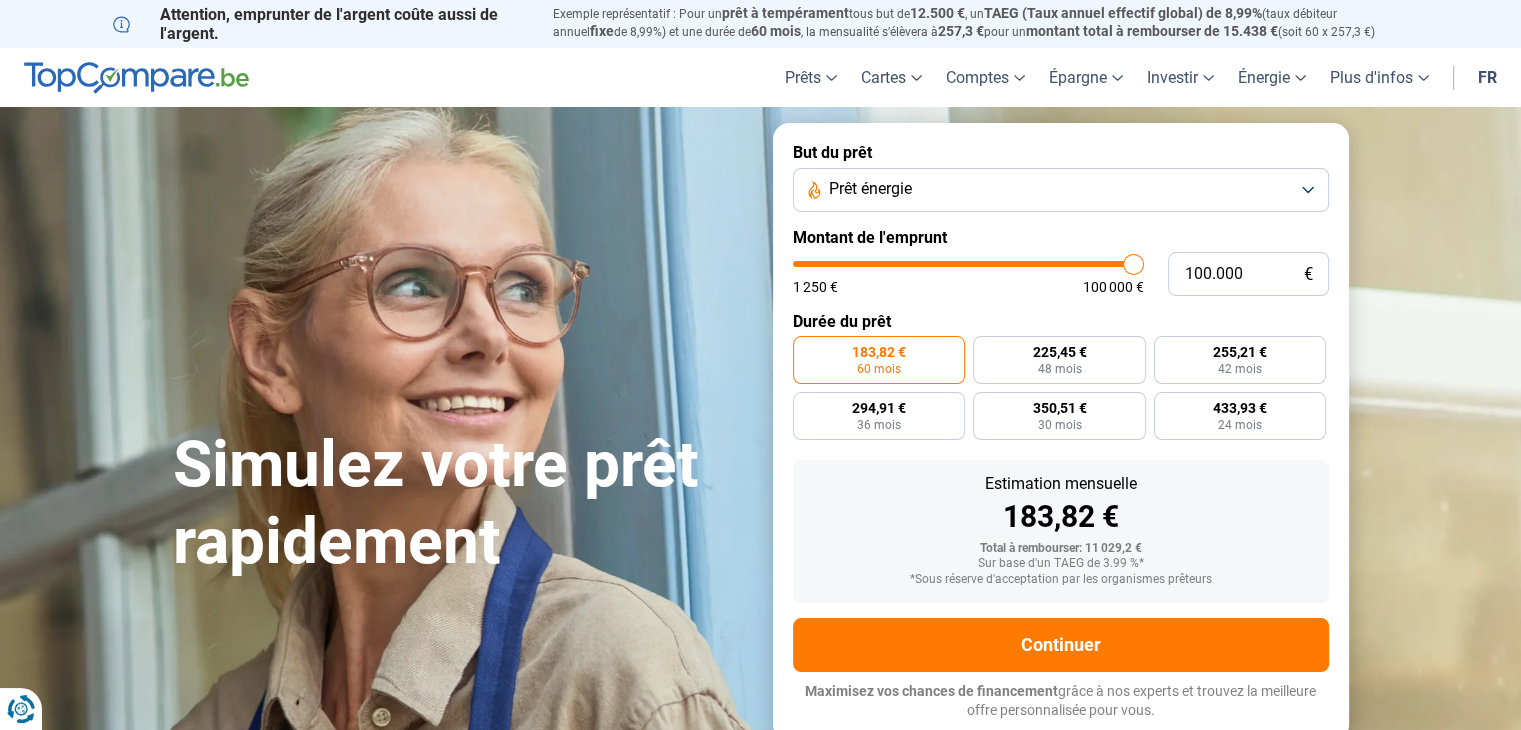 drag, startPoint x: 832, startPoint y: 263, endPoint x: 1170, endPoint y: 269, distance: 338.05325 